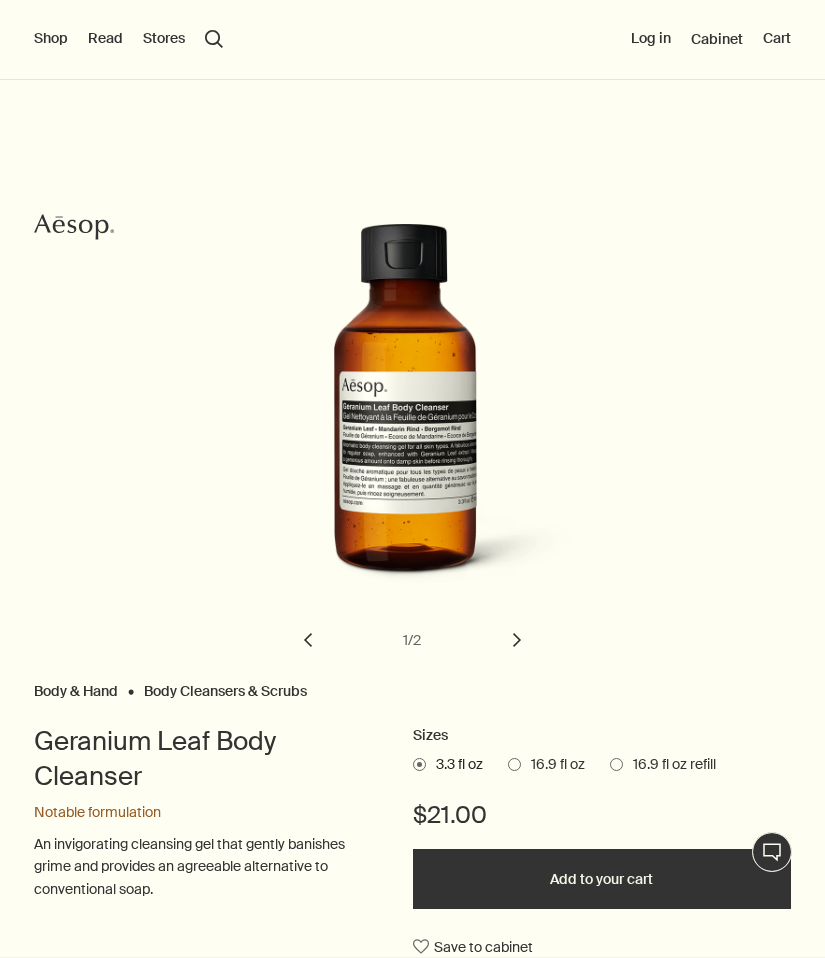 scroll, scrollTop: 0, scrollLeft: 0, axis: both 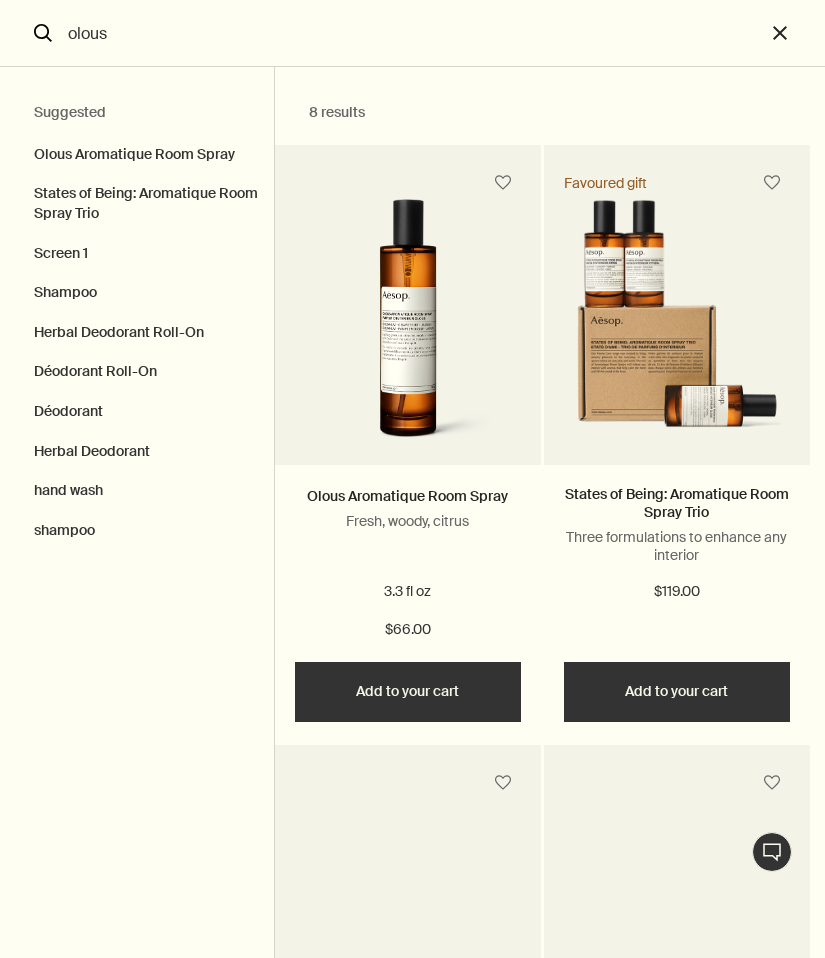 type on "olous" 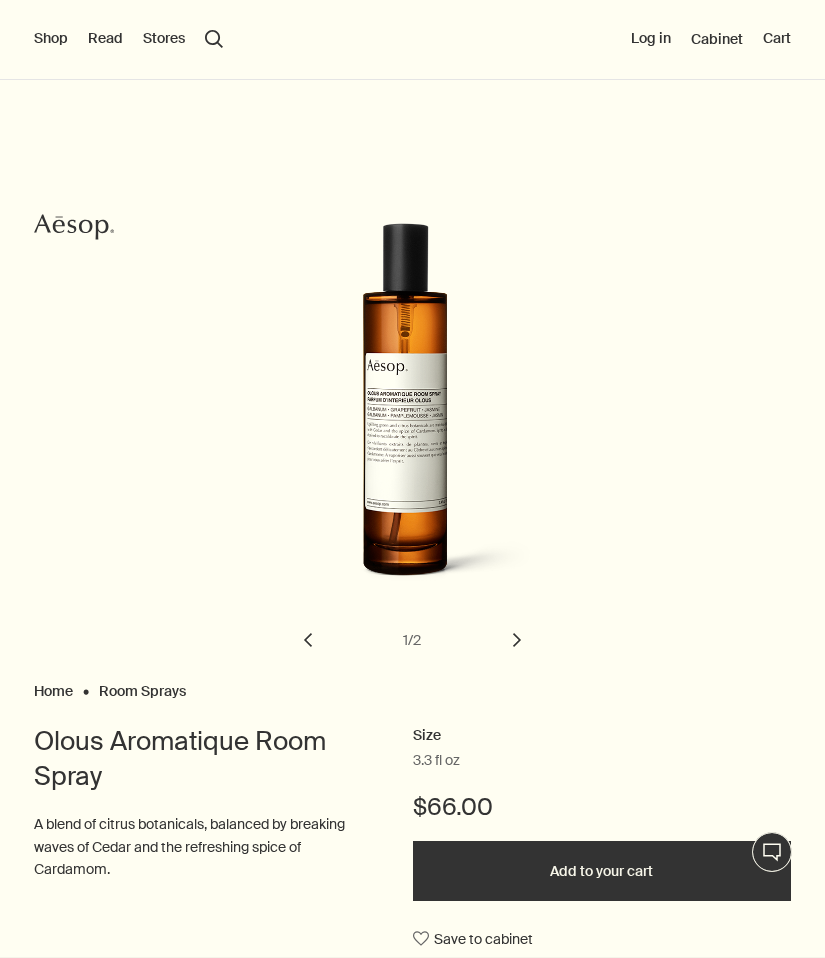 scroll, scrollTop: 0, scrollLeft: 0, axis: both 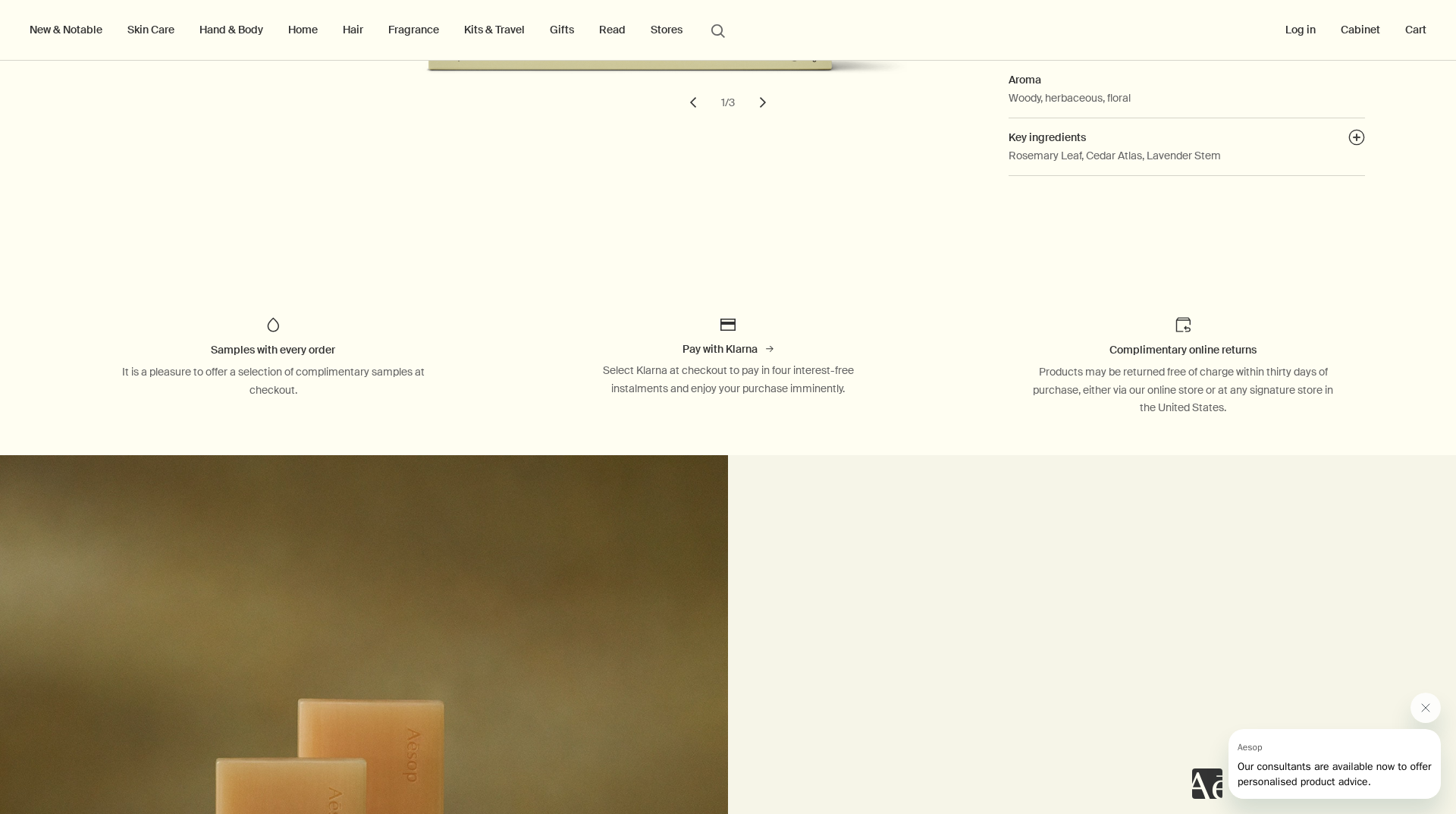 click on "search Search" at bounding box center (718, 30) 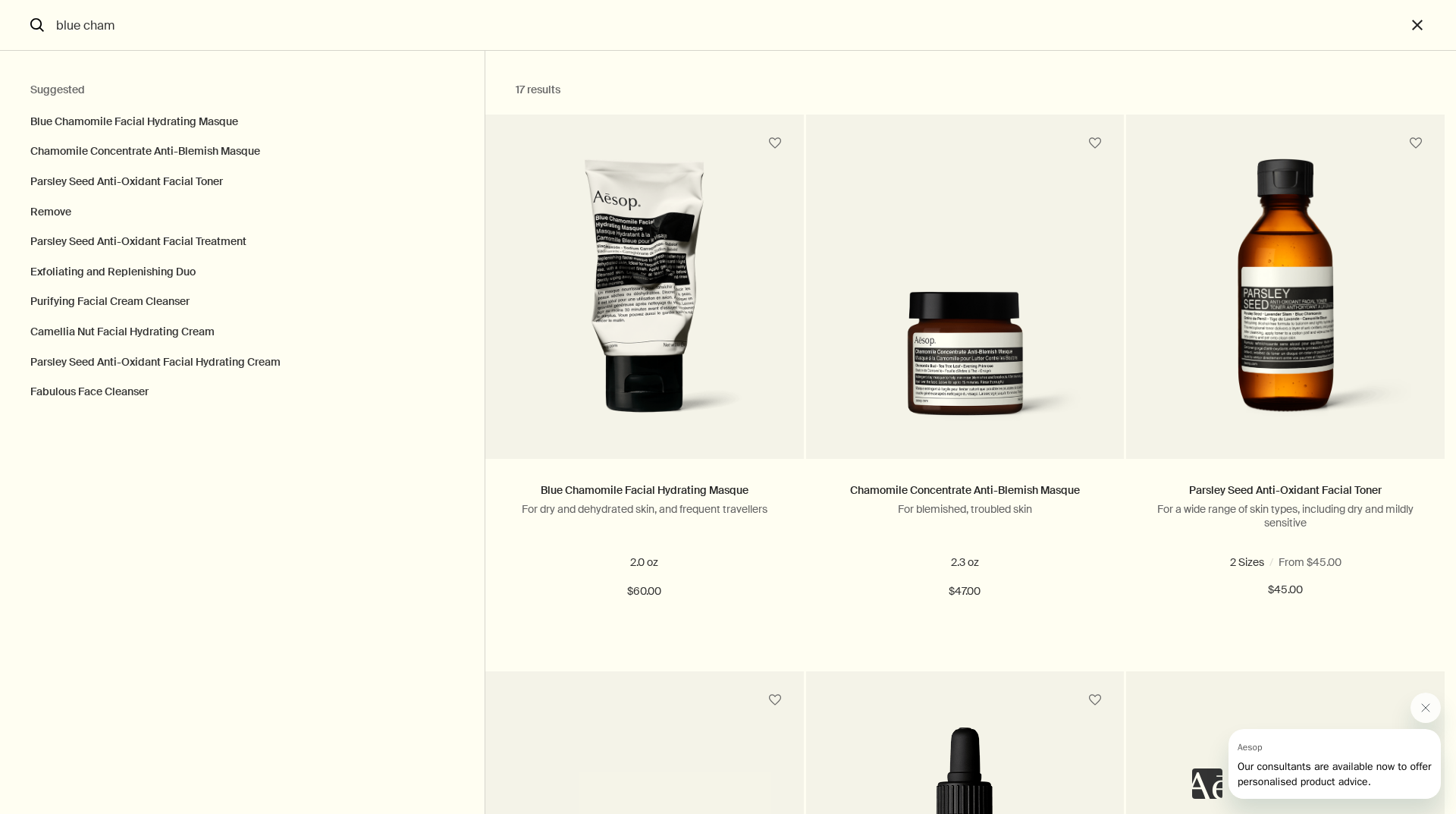 click on "blue cham" at bounding box center [728, 25] 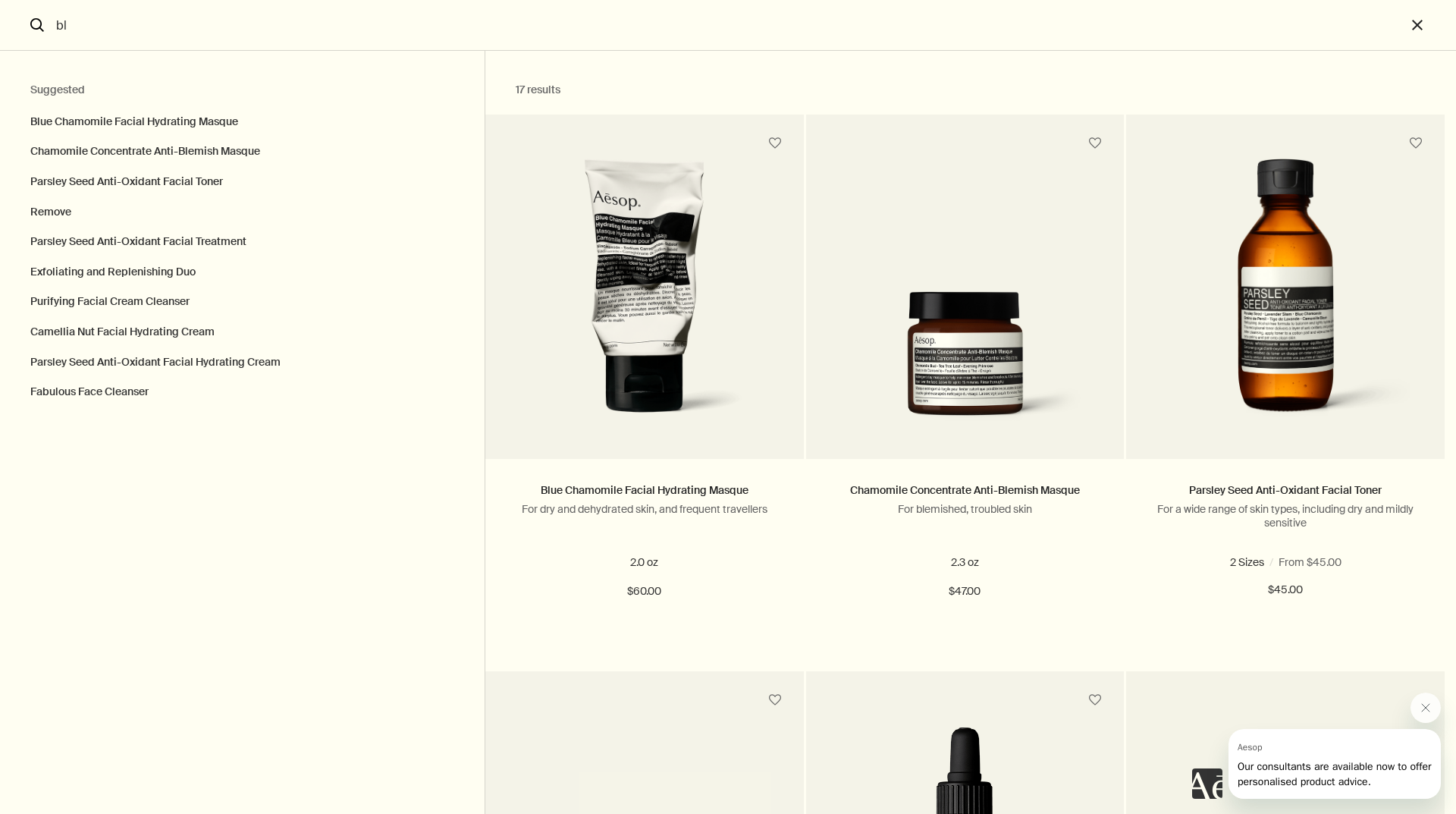 type on "b" 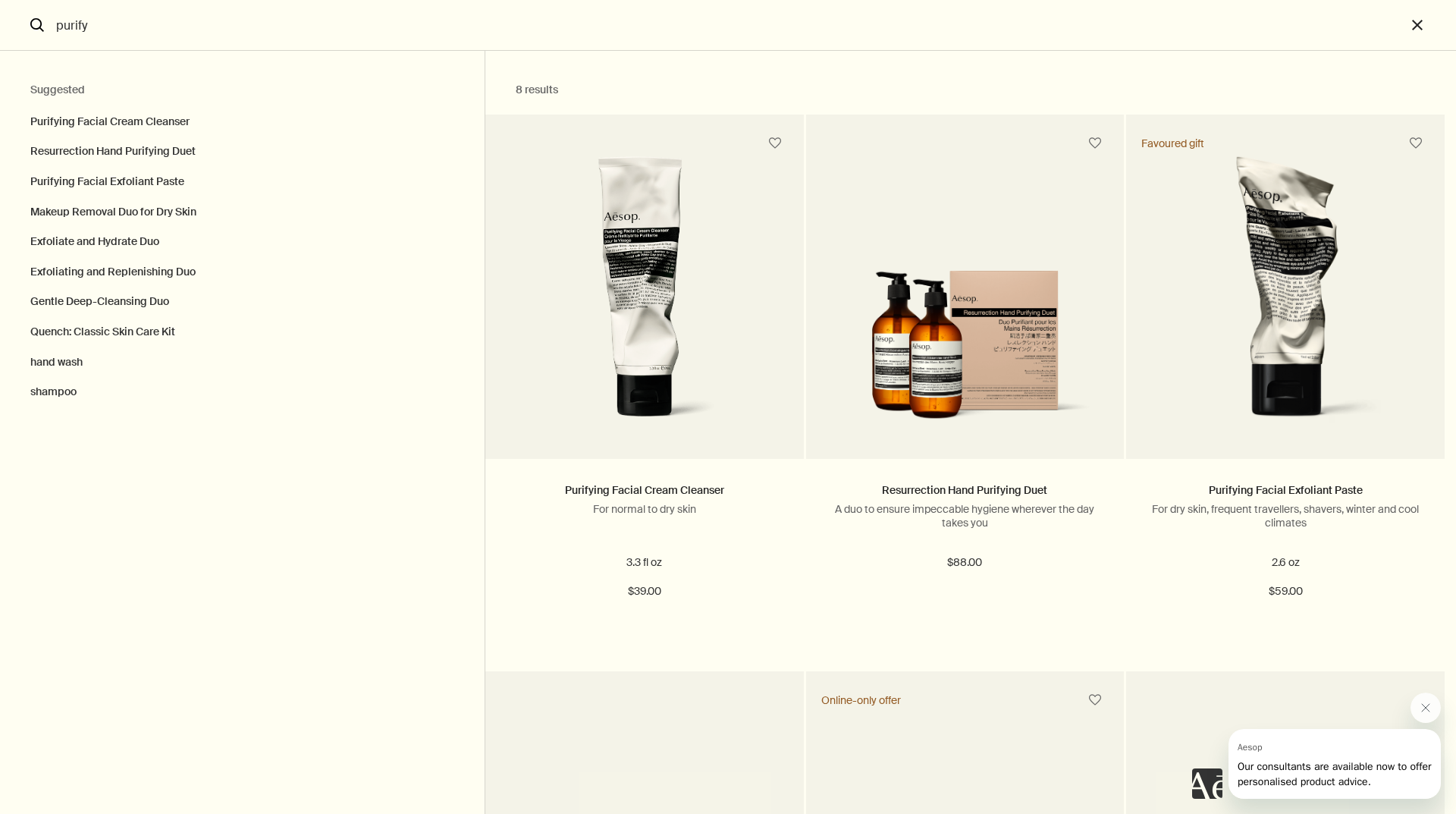 click on "purify" at bounding box center (728, 25) 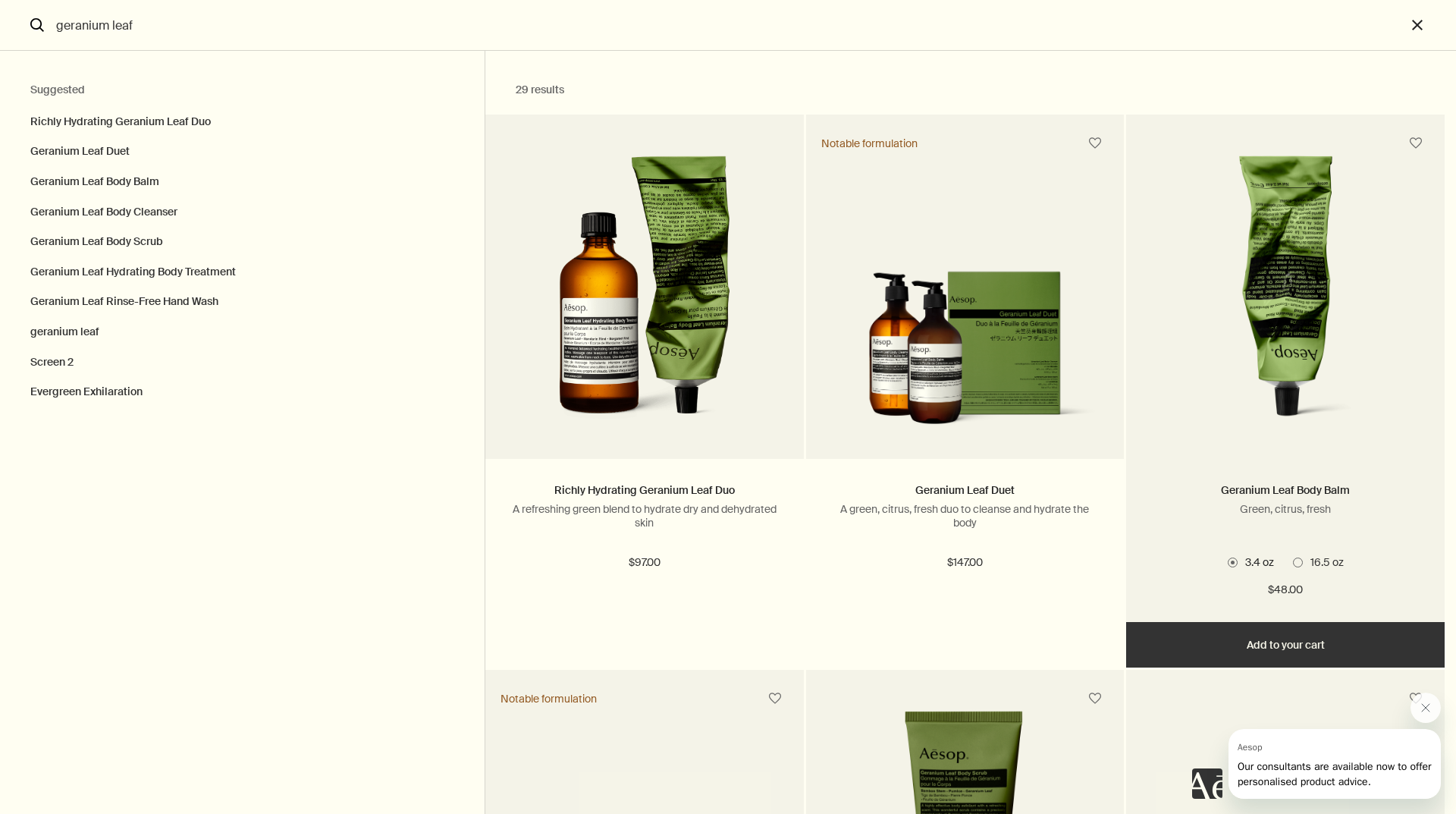 type on "geranium leaf" 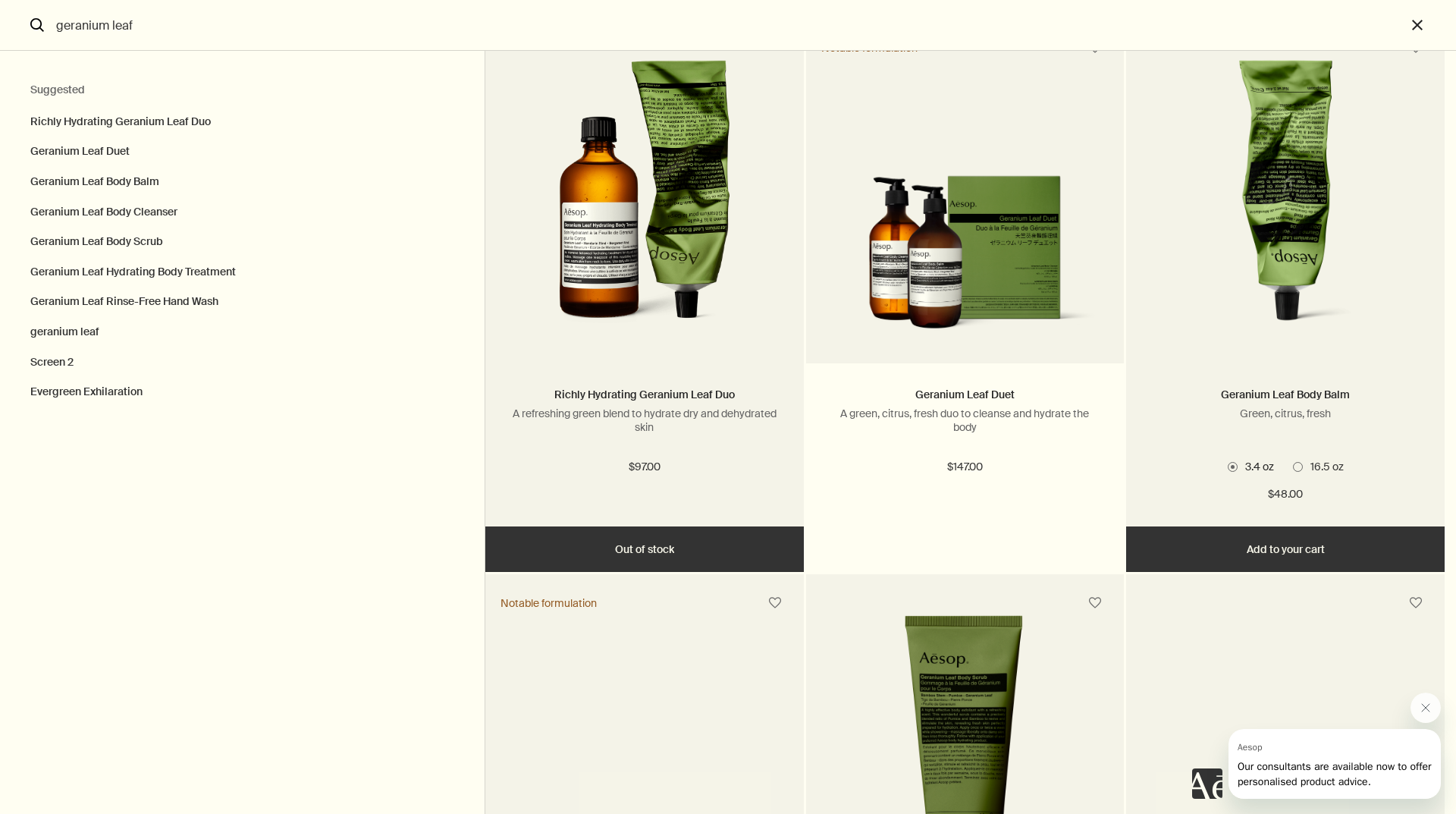 scroll, scrollTop: 379, scrollLeft: 0, axis: vertical 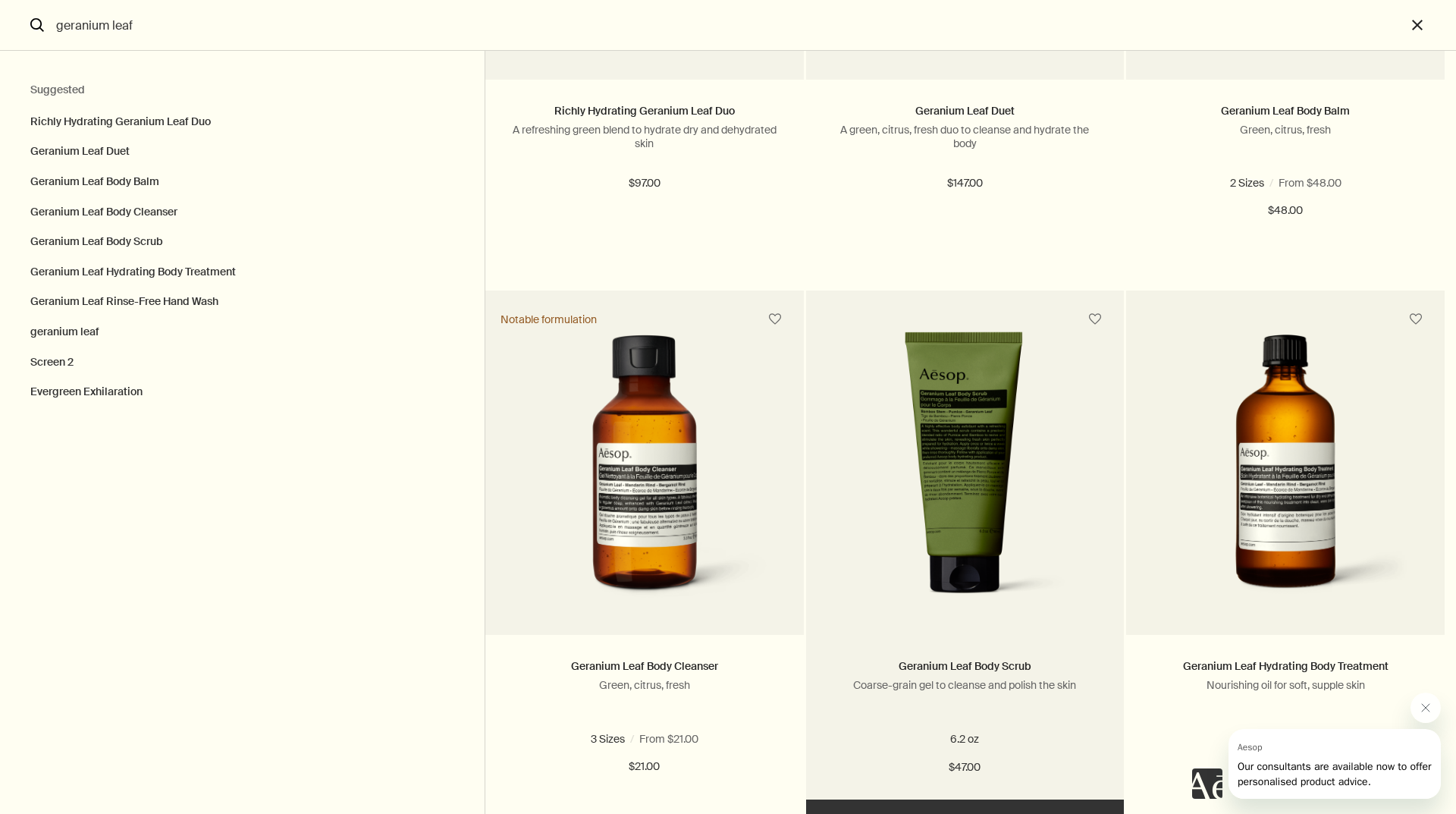 drag, startPoint x: 888, startPoint y: 337, endPoint x: 930, endPoint y: 344, distance: 42.5793 